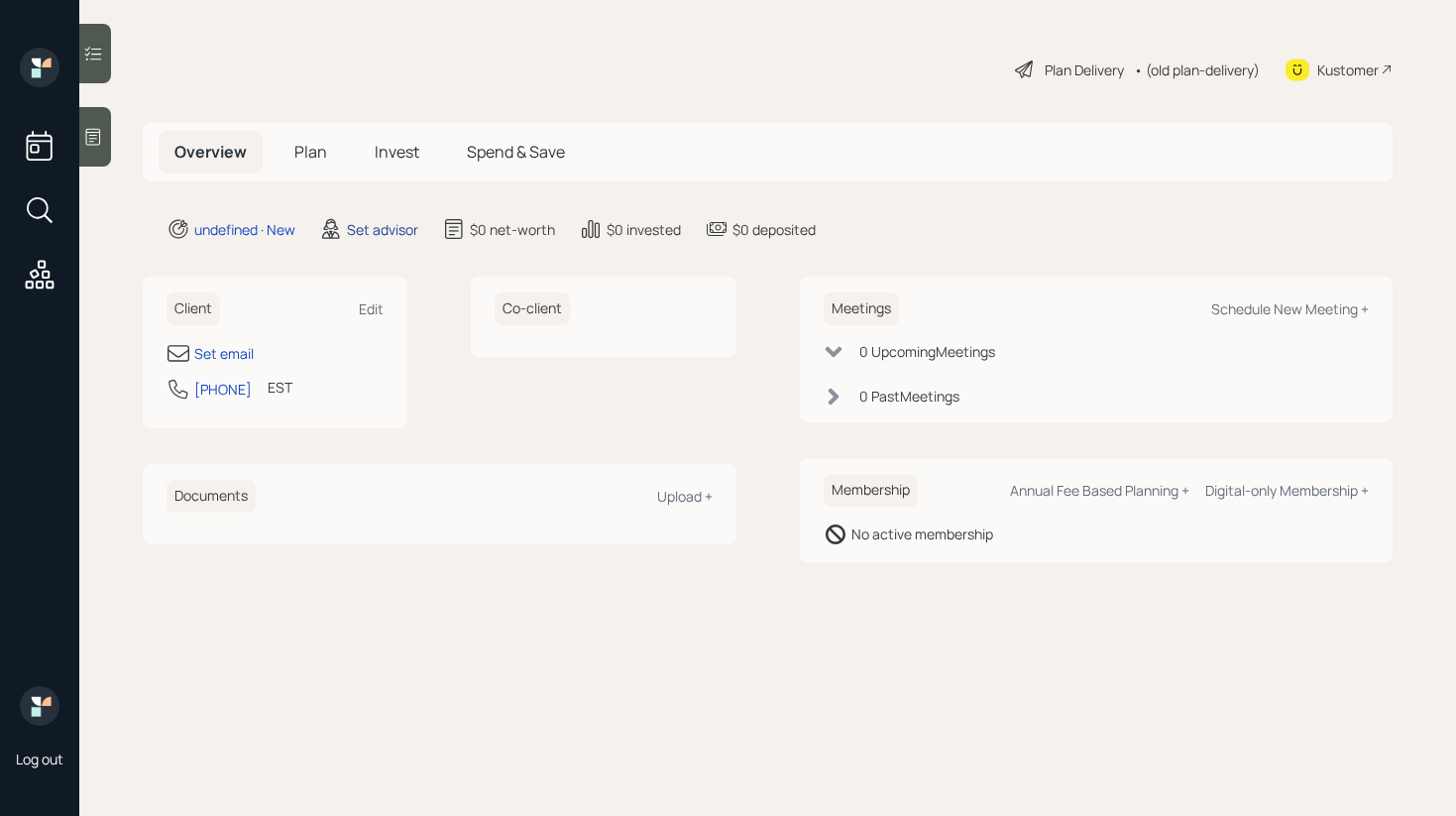 scroll, scrollTop: 0, scrollLeft: 0, axis: both 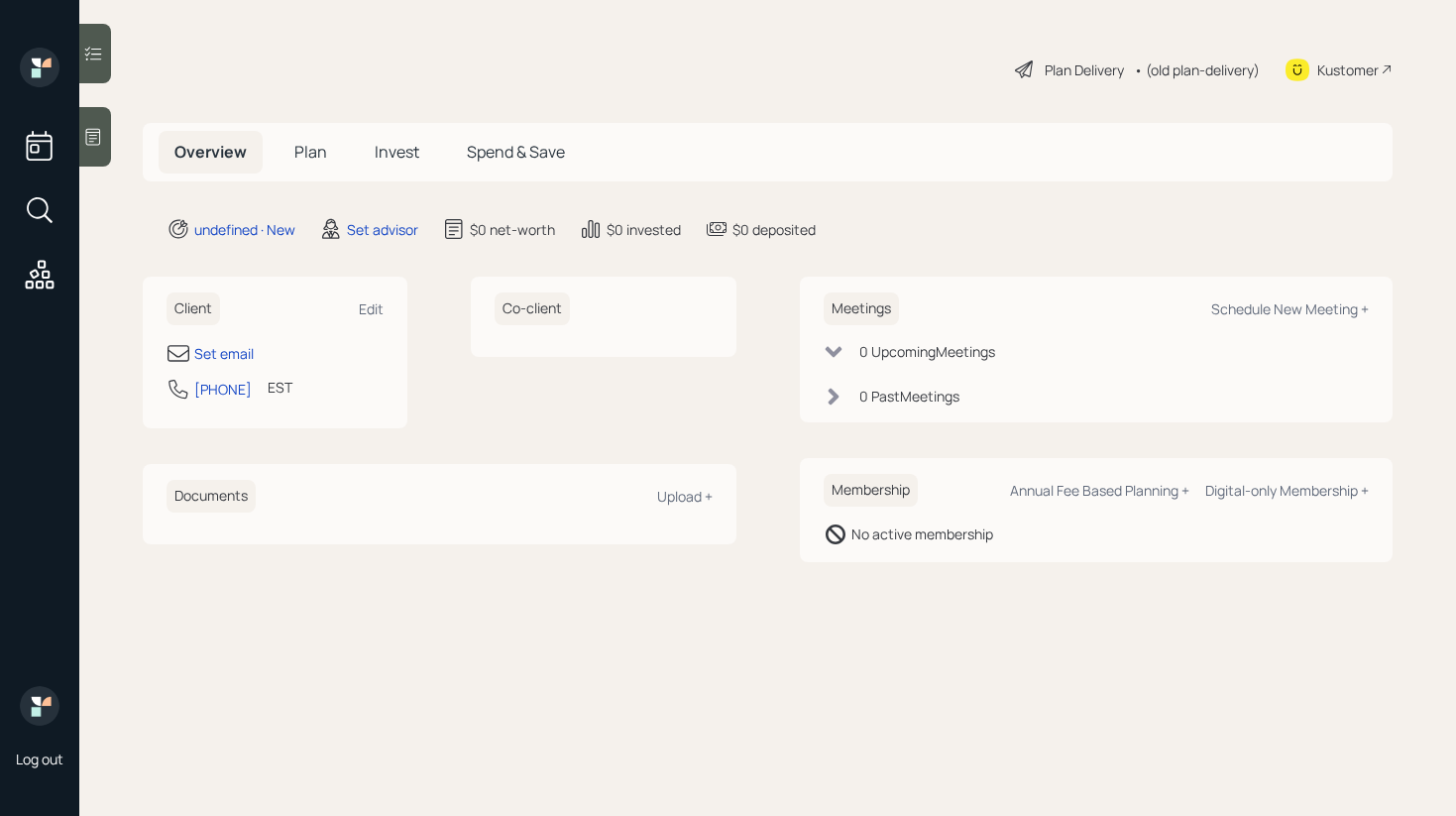 click on "Client Edit" at bounding box center [275, 308] 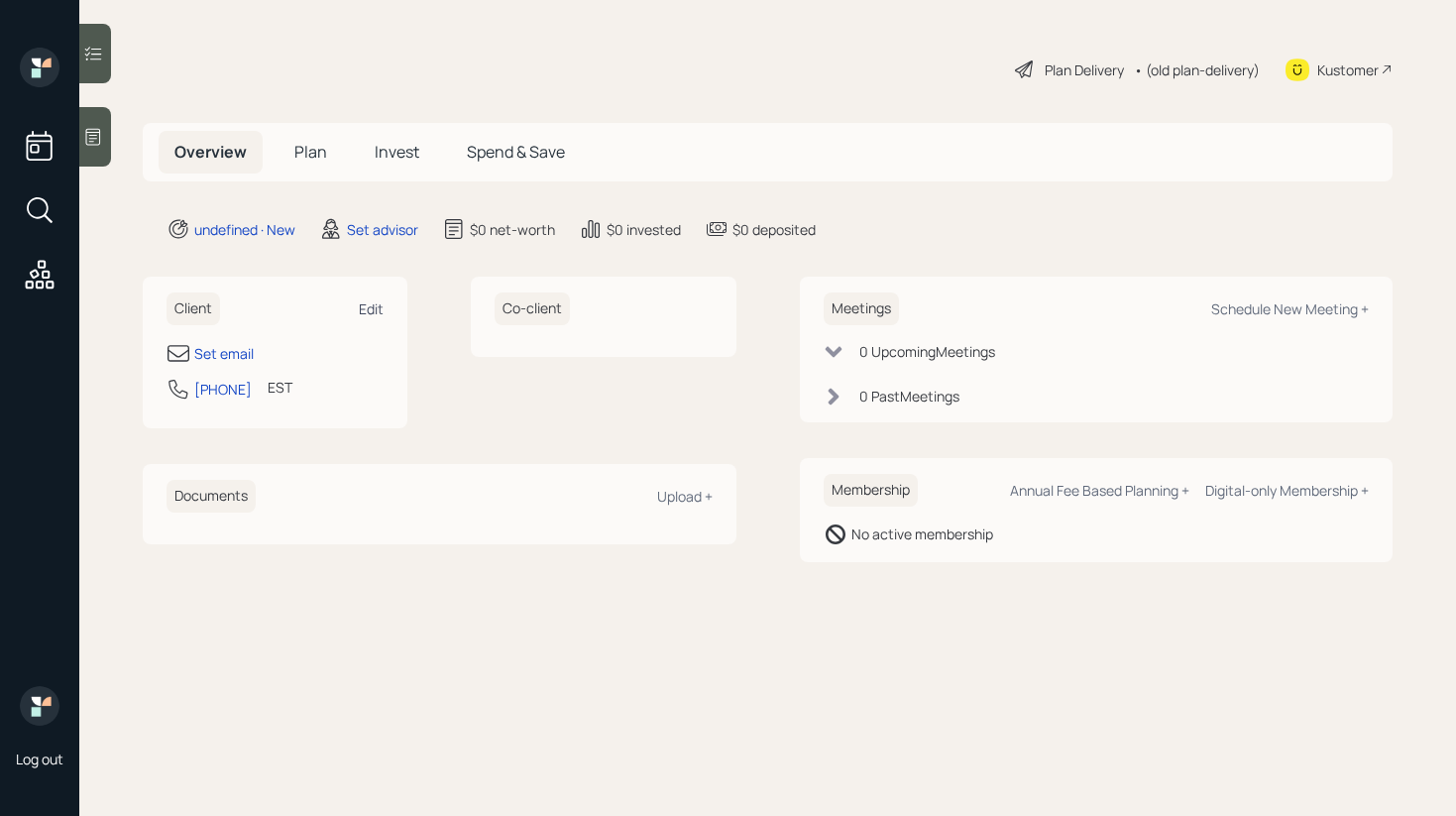 click on "Edit" at bounding box center (371, 308) 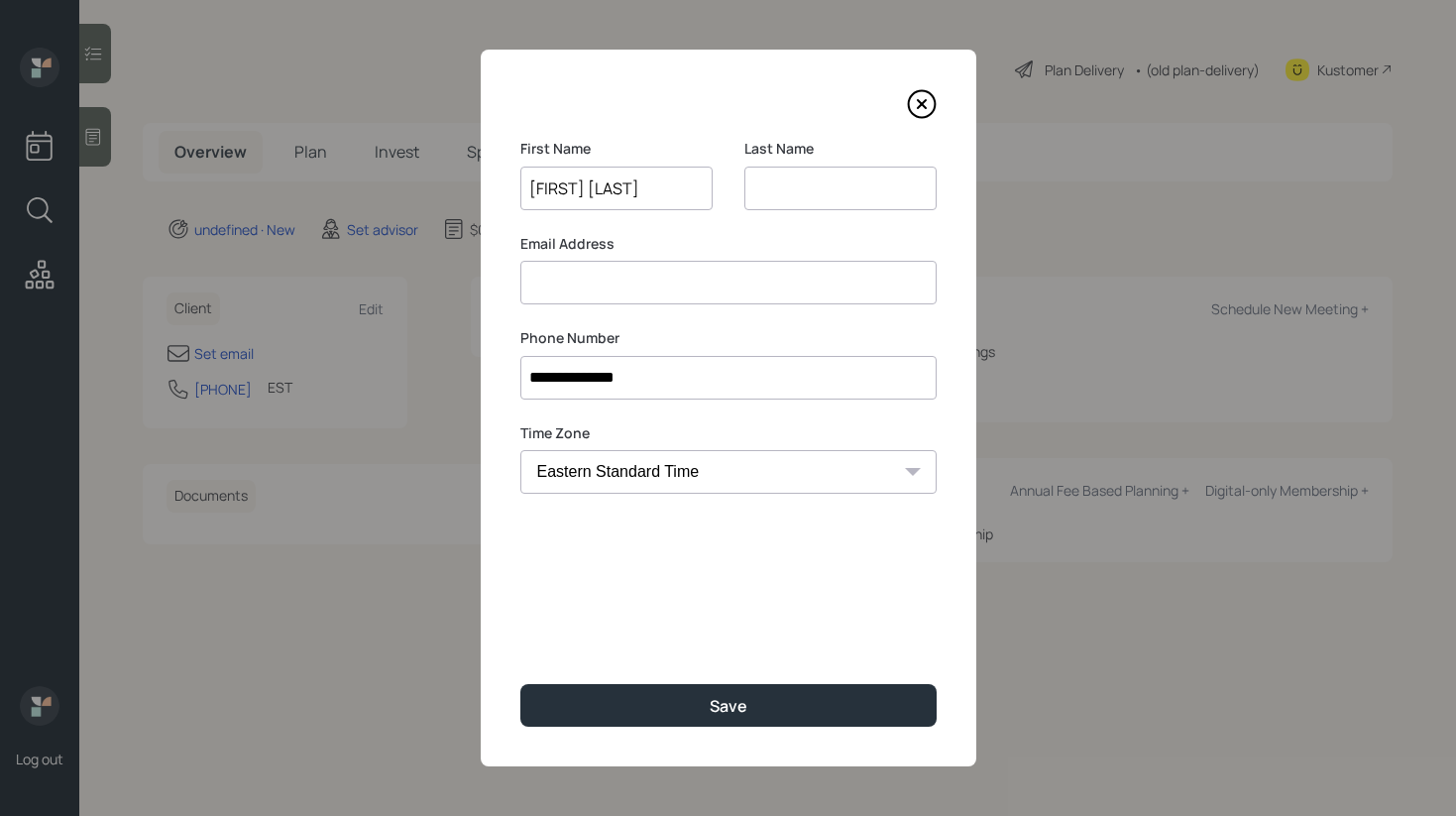 click on "[FIRST] [LAST]" at bounding box center [616, 188] 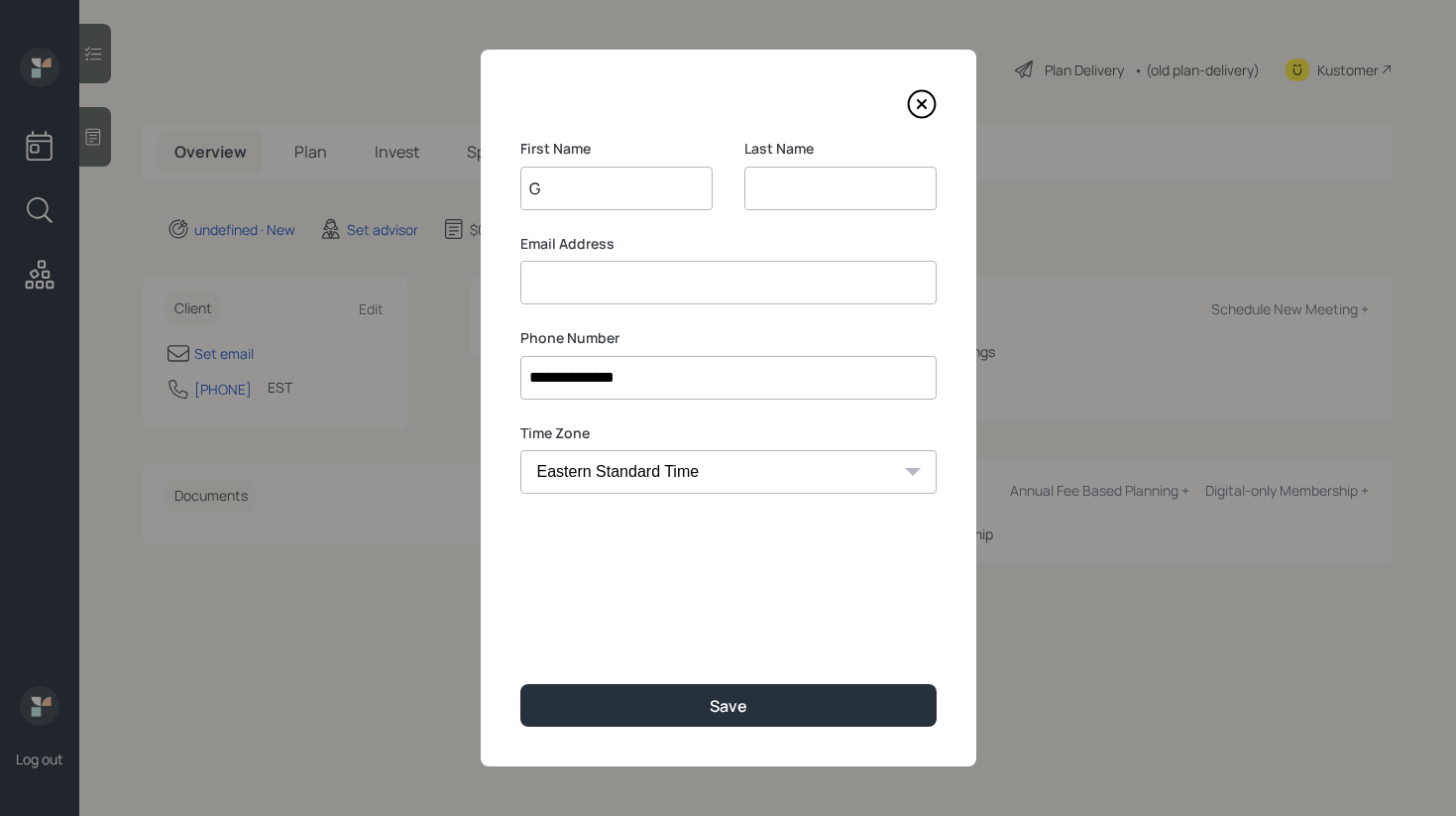 type on "G" 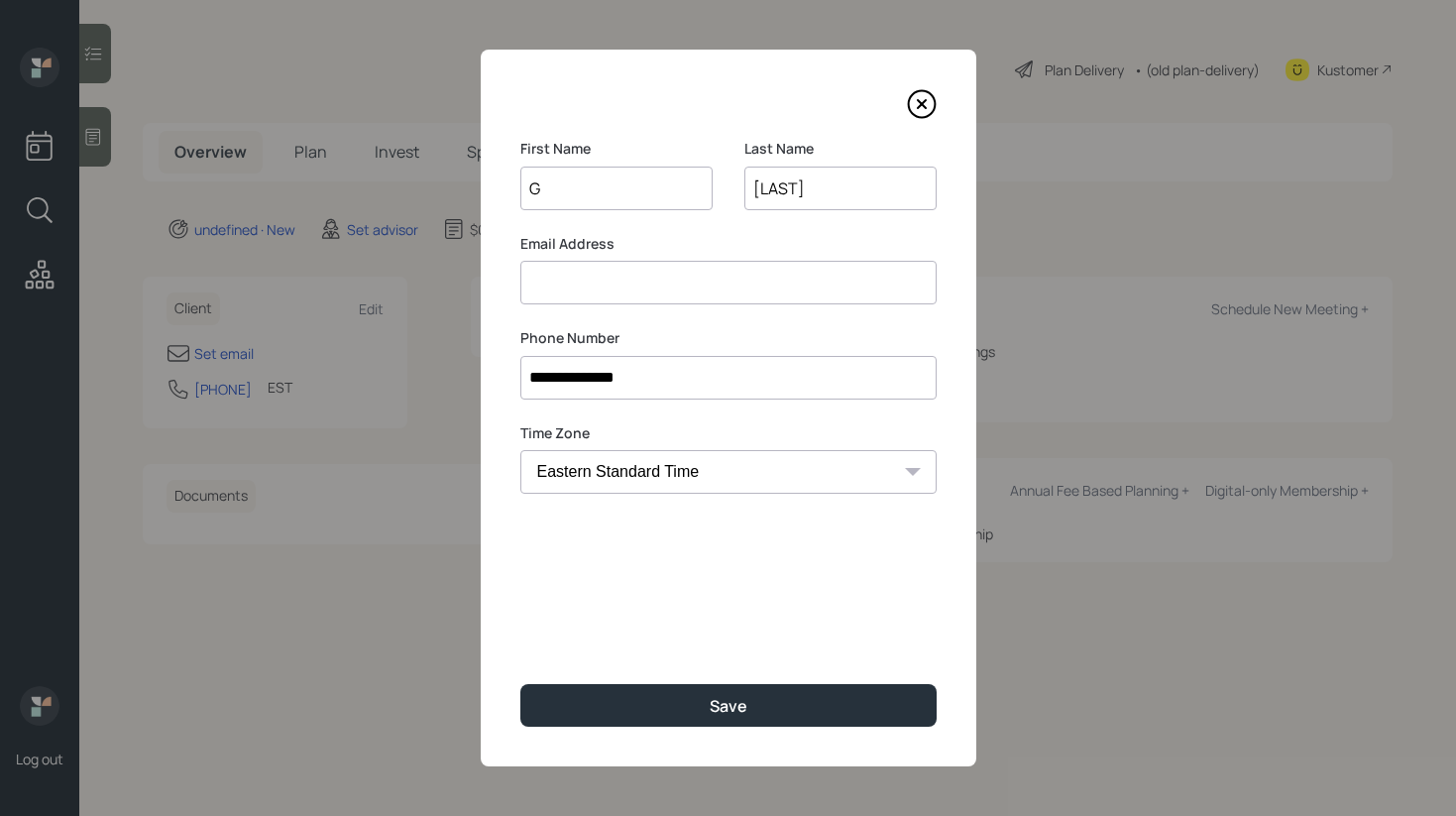 type on "[LAST]" 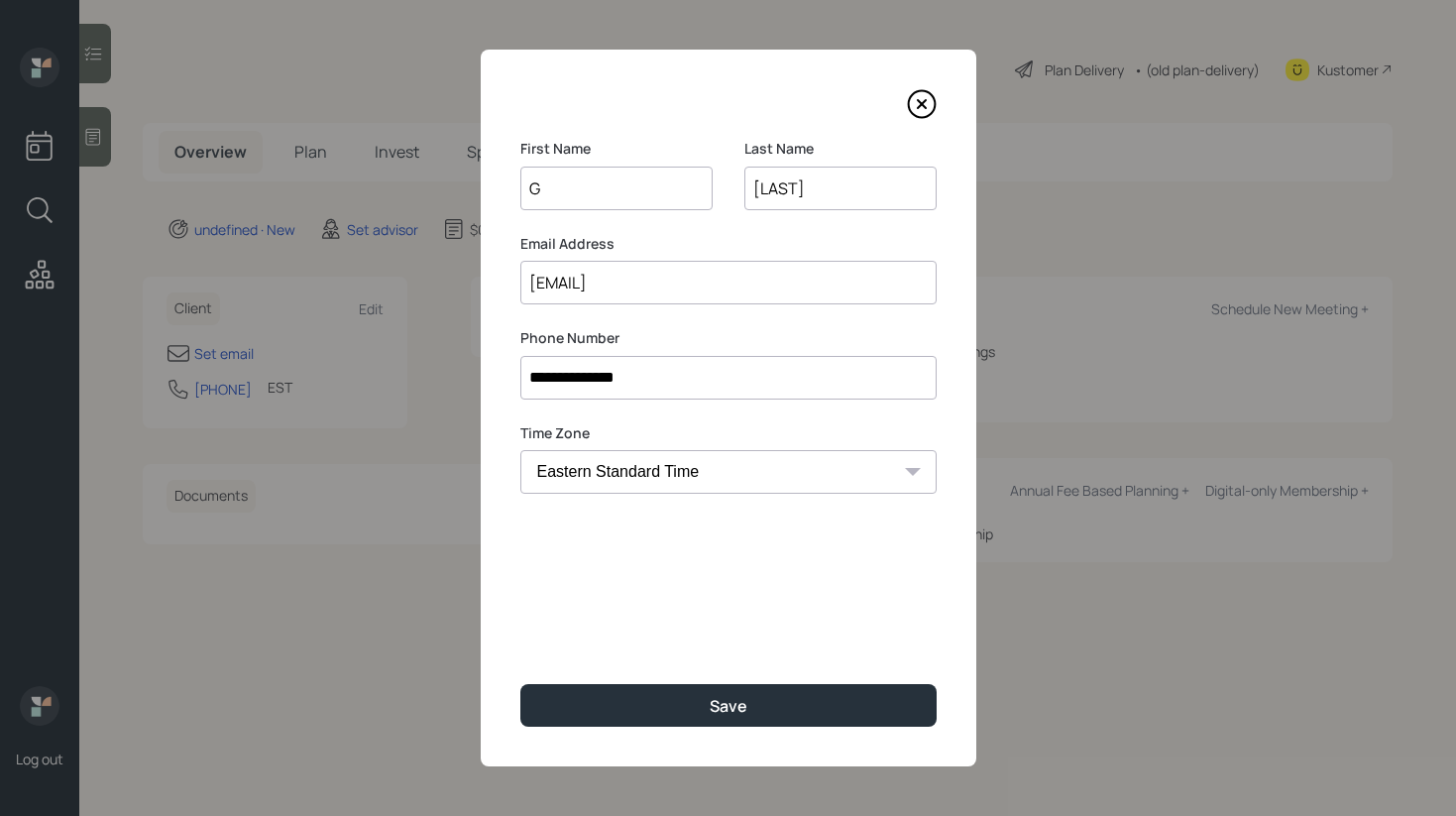 click on "[EMAIL]" at bounding box center (728, 283) 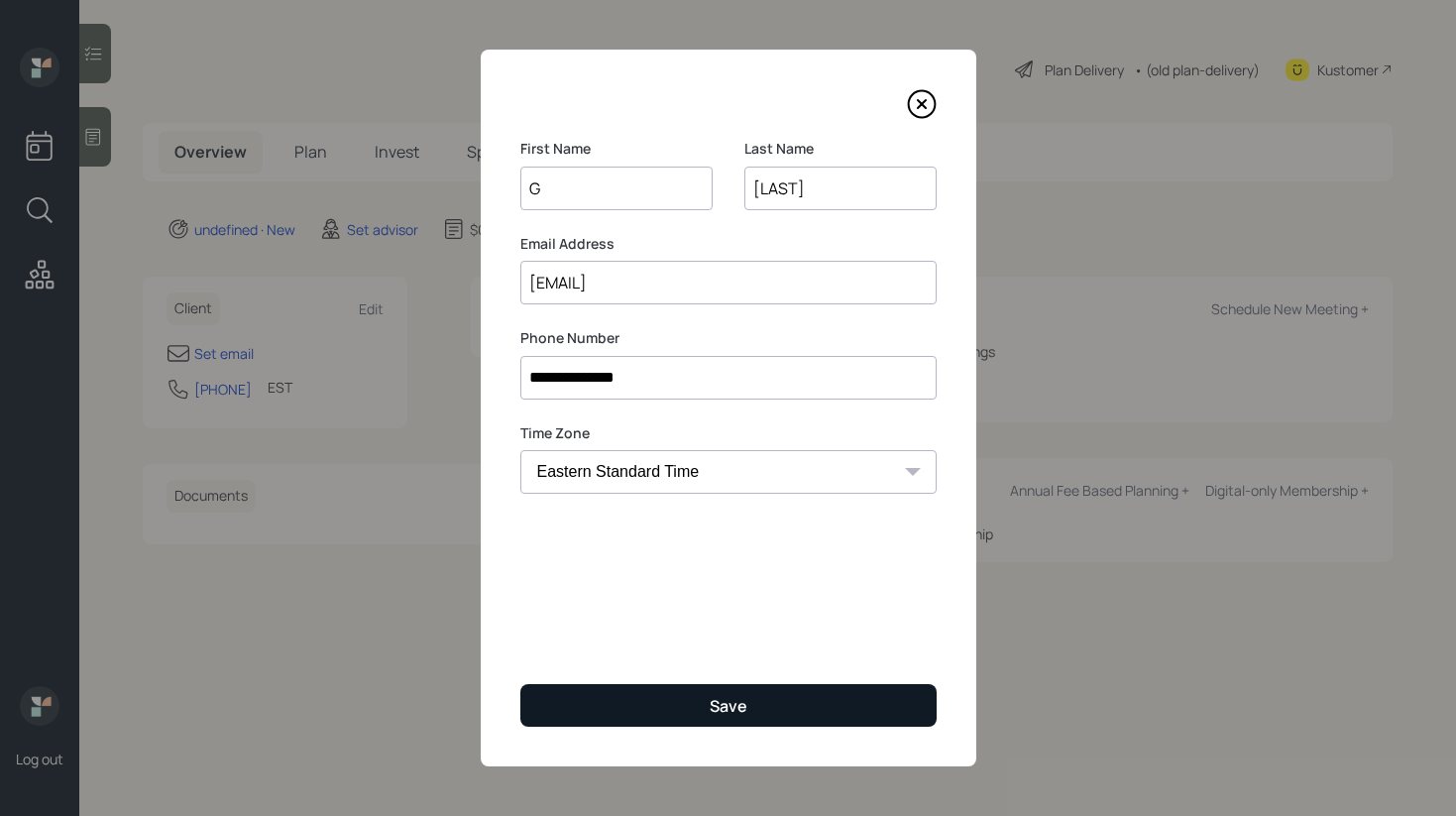 type on "[EMAIL]" 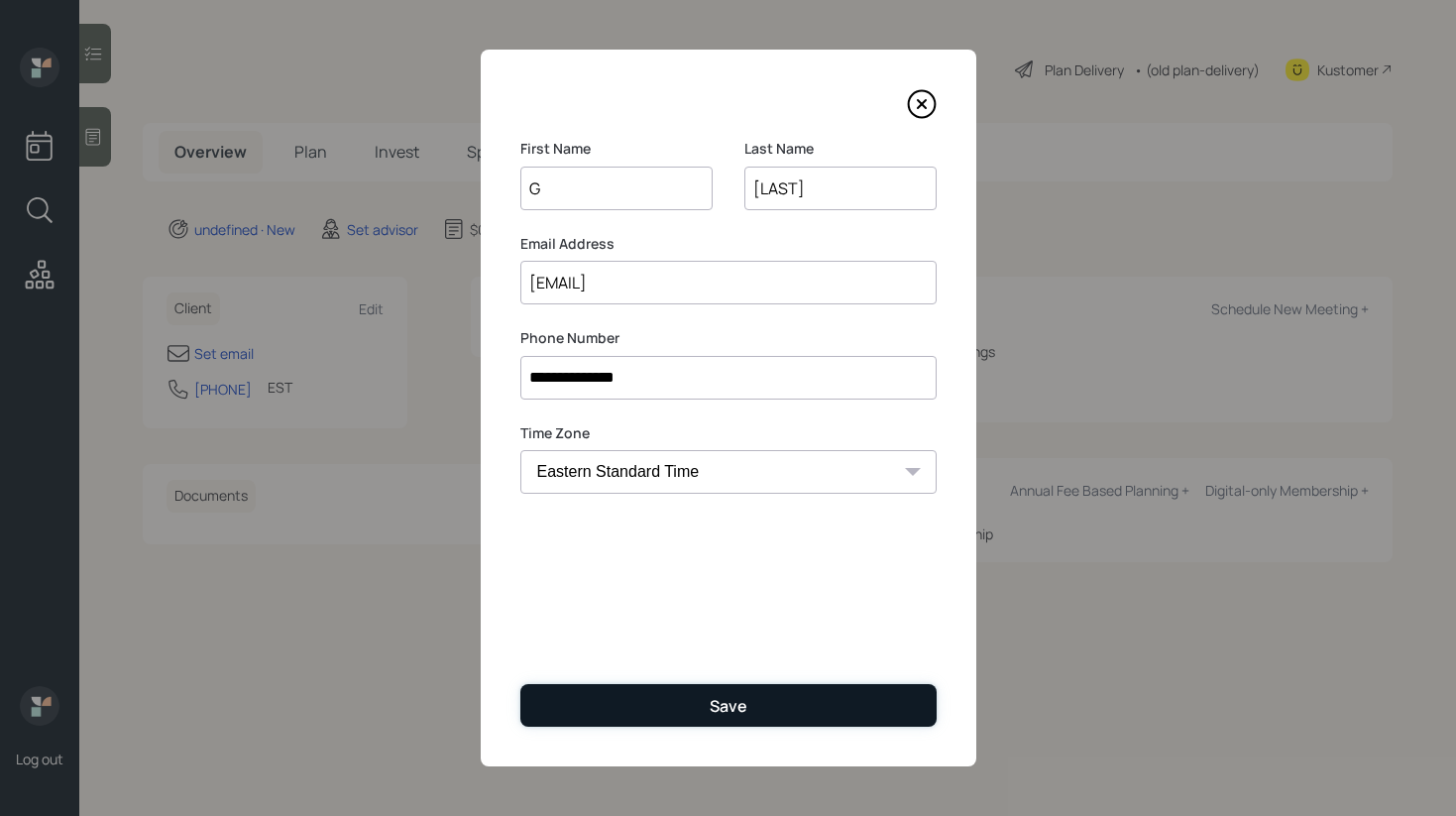 click on "Save" at bounding box center [728, 705] 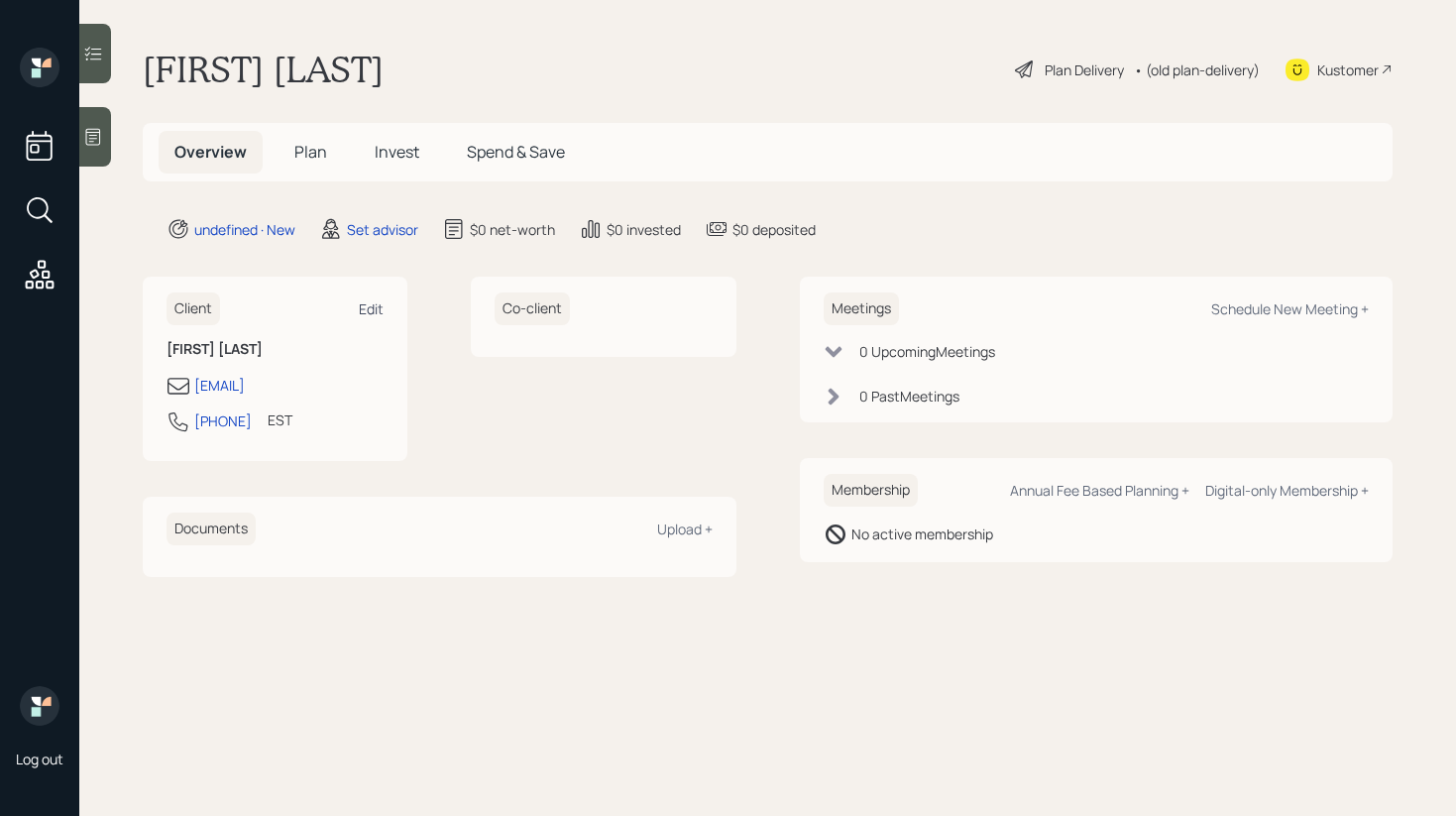 click on "Edit" at bounding box center [371, 308] 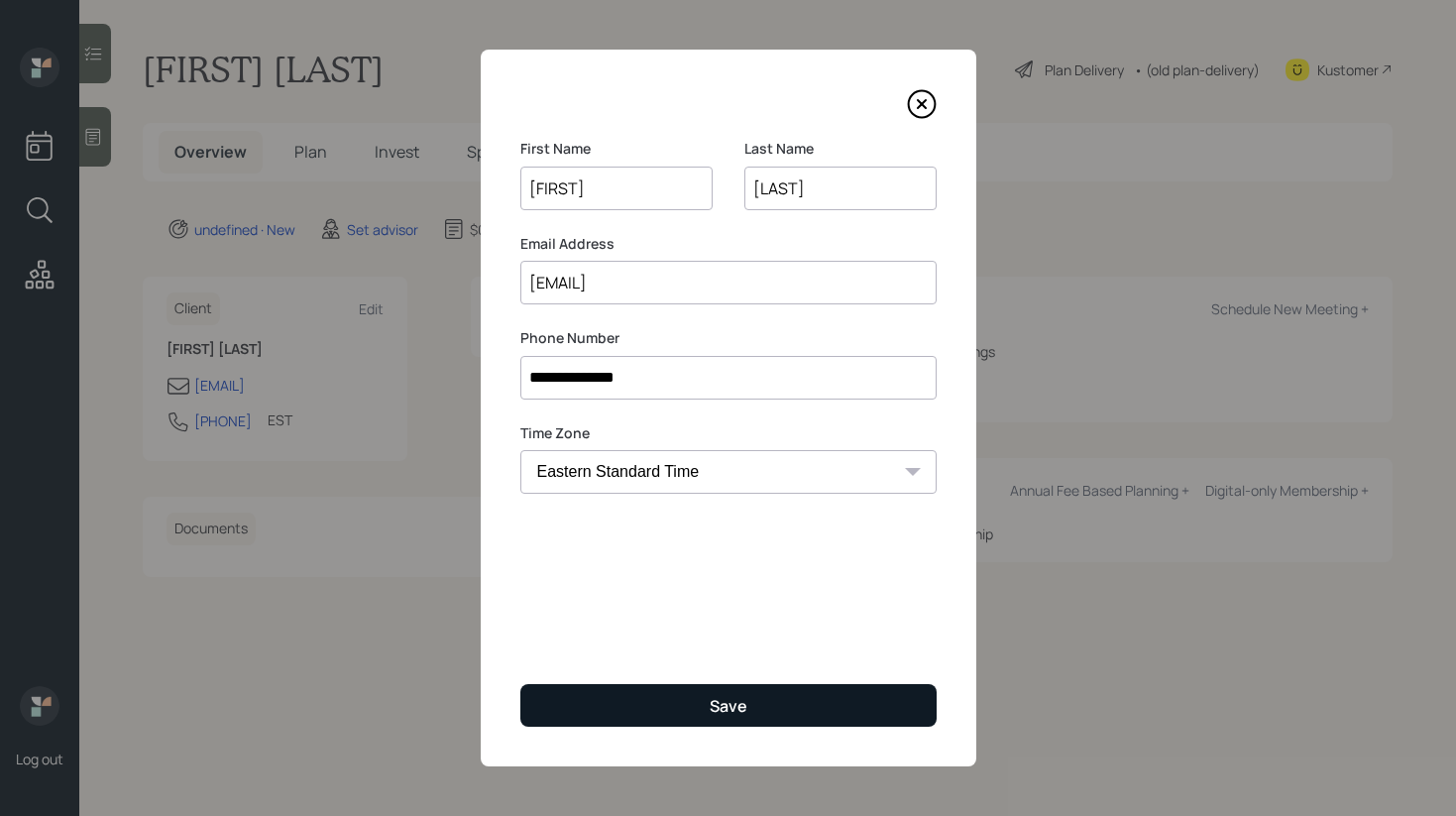 type on "[FIRST]" 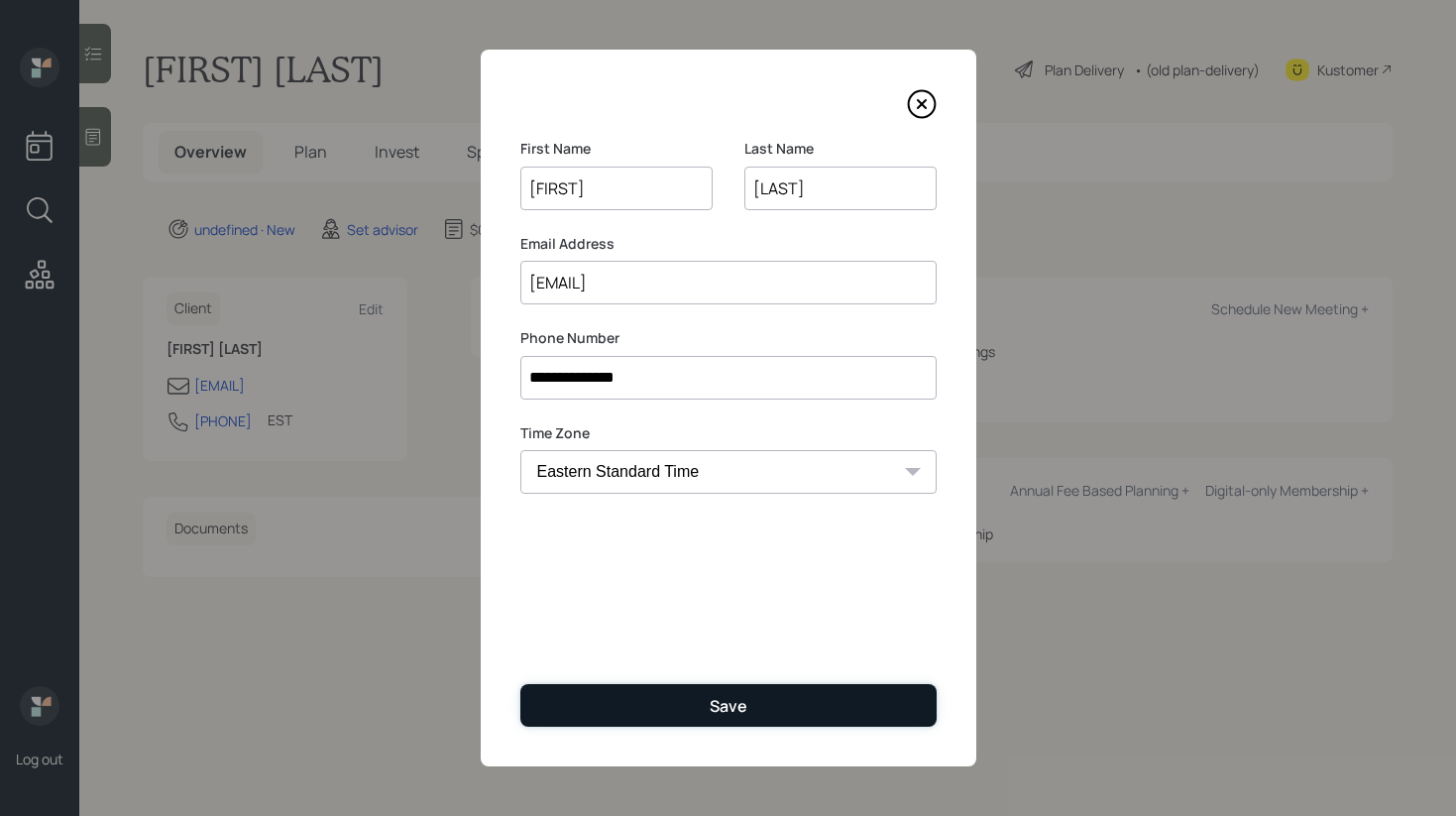click on "Save" at bounding box center (728, 705) 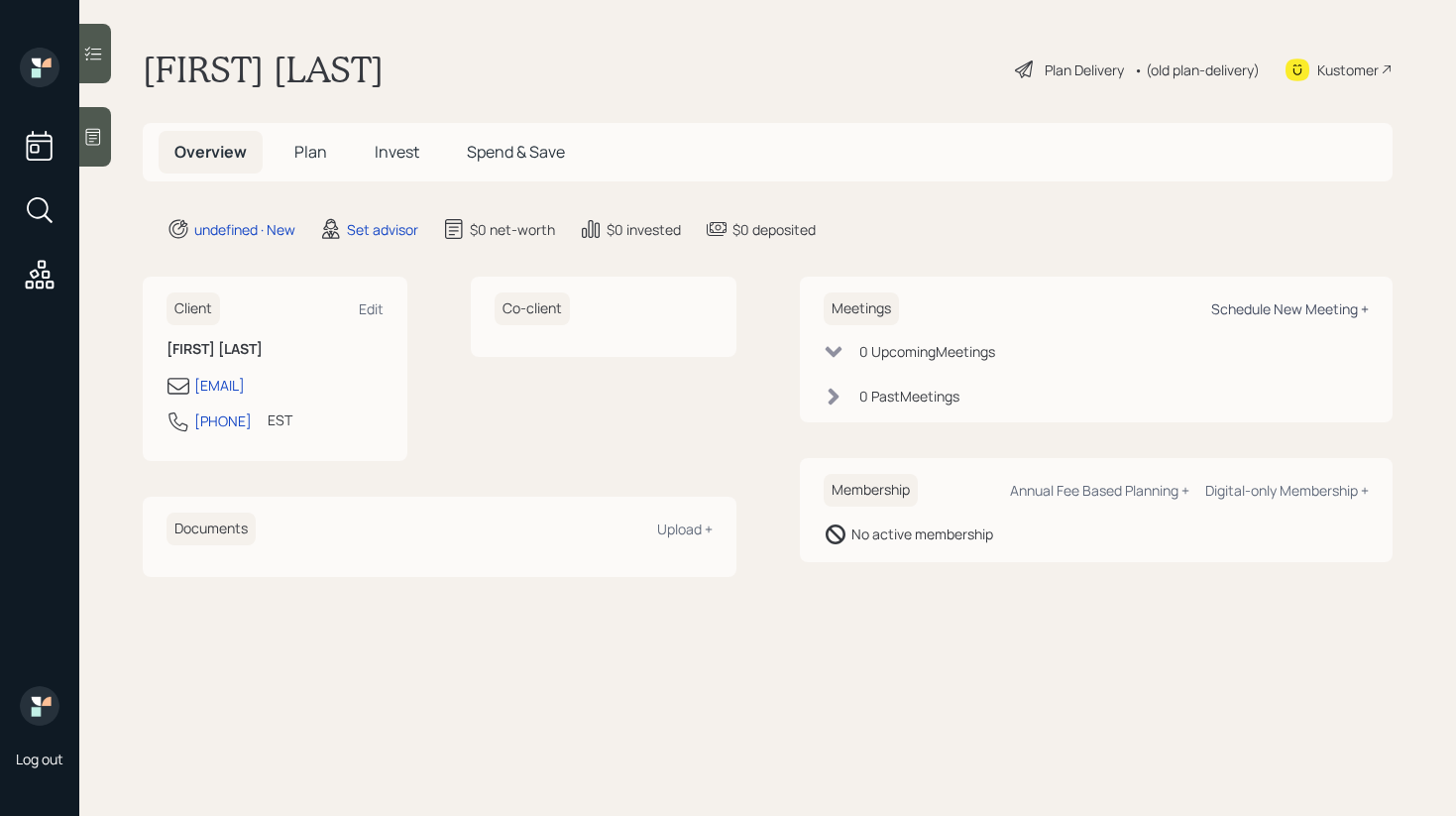 click on "Schedule New Meeting +" at bounding box center [1289, 308] 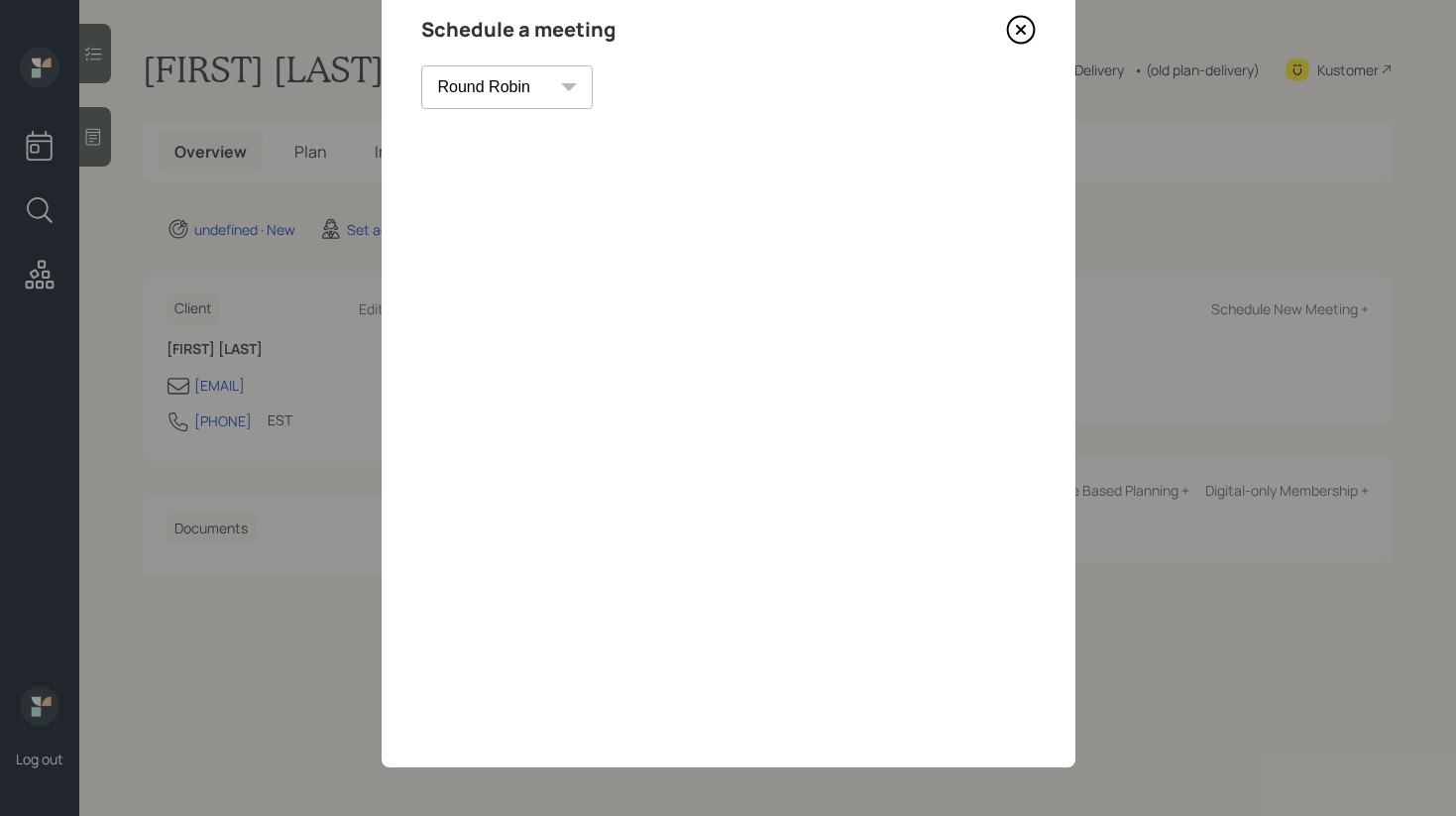 scroll, scrollTop: 76, scrollLeft: 0, axis: vertical 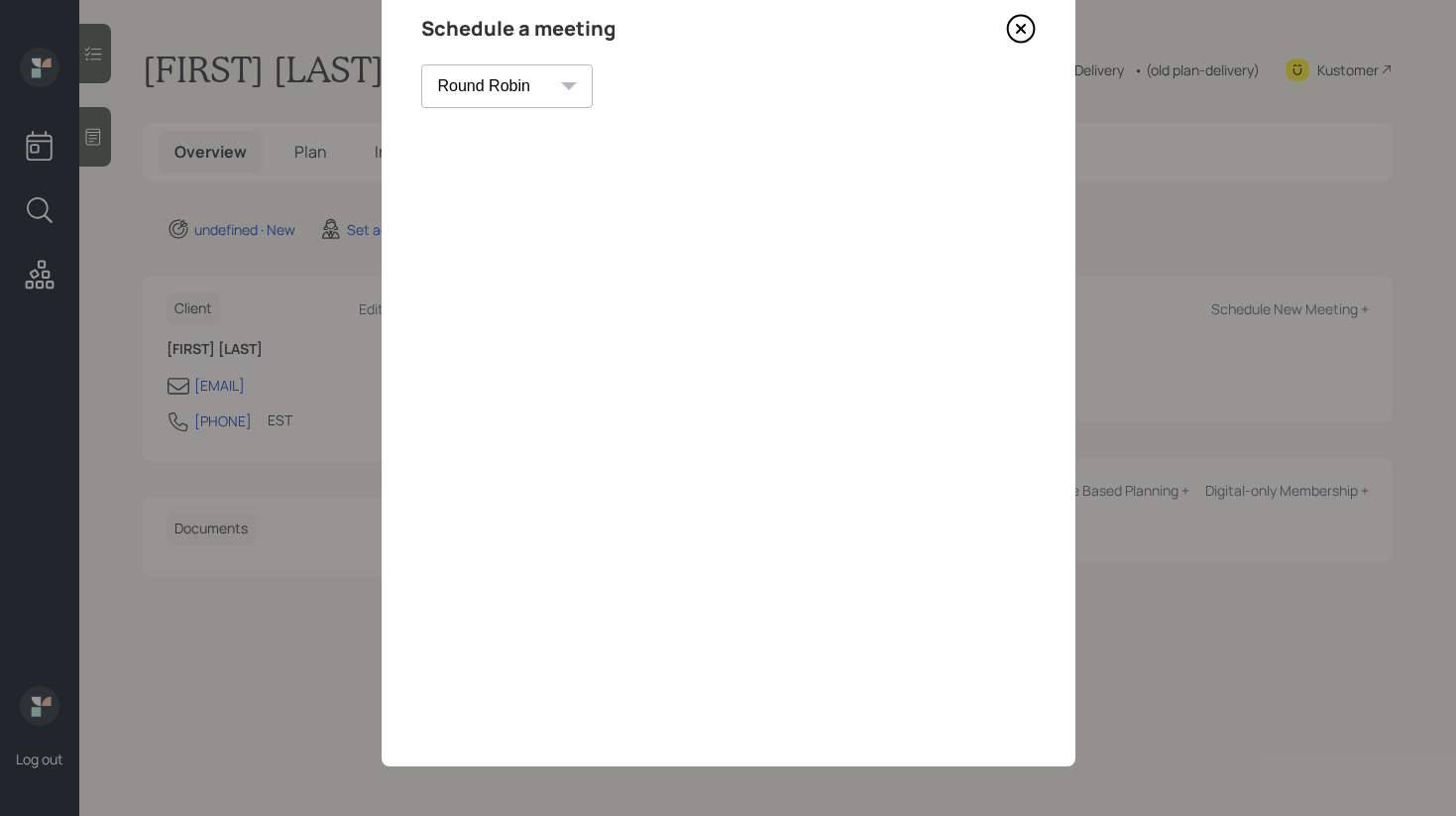 click 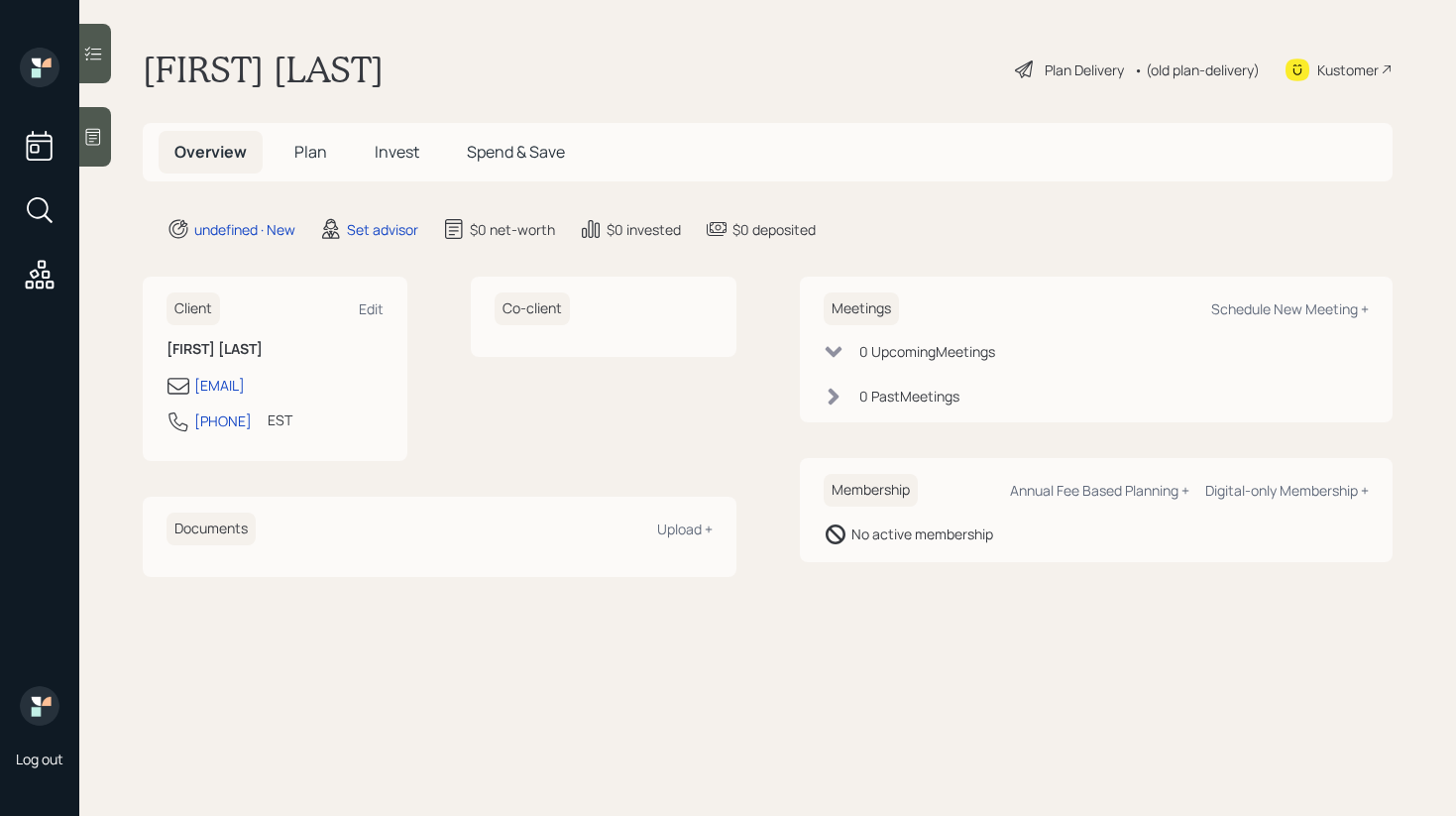 click 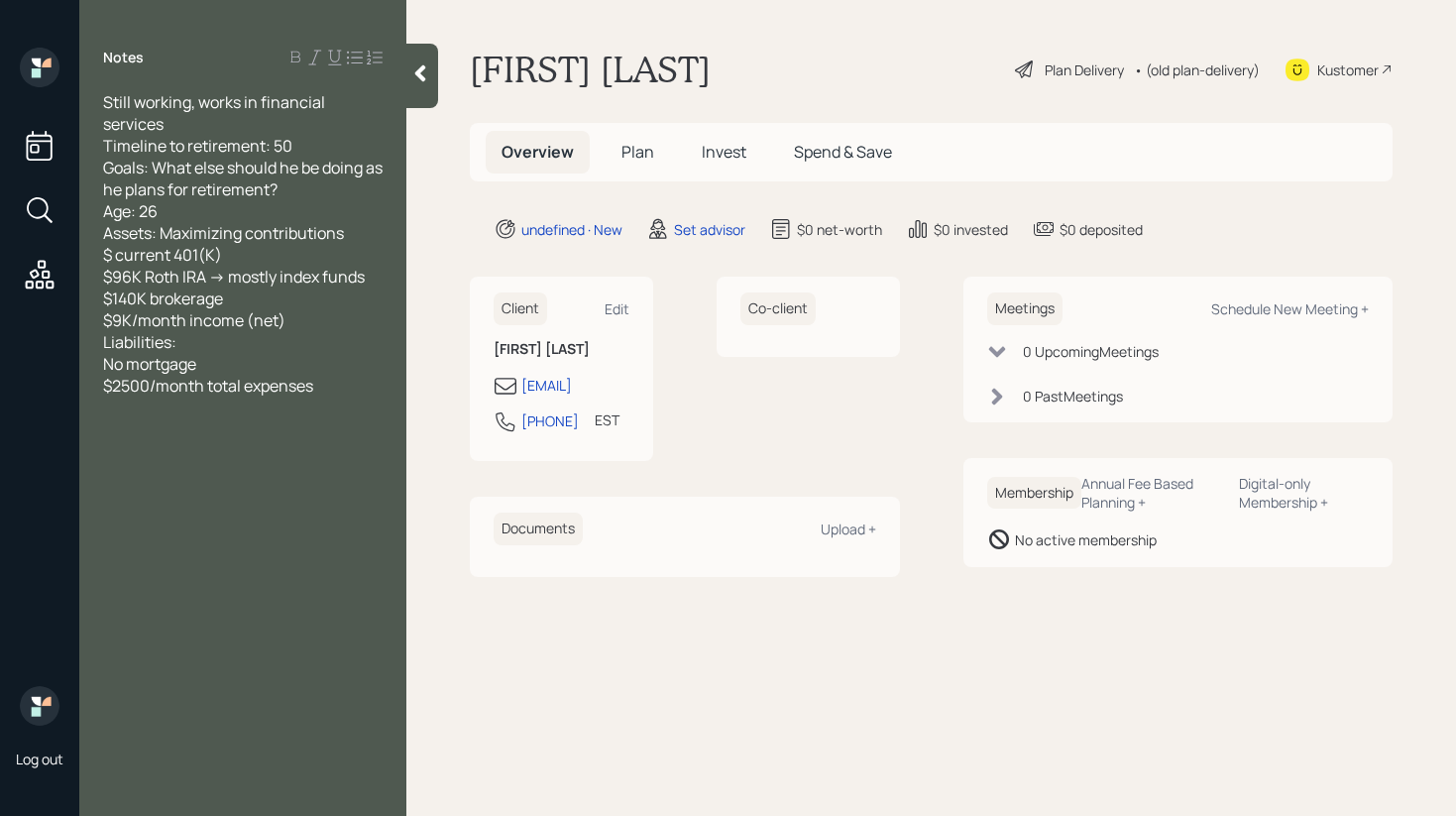 click 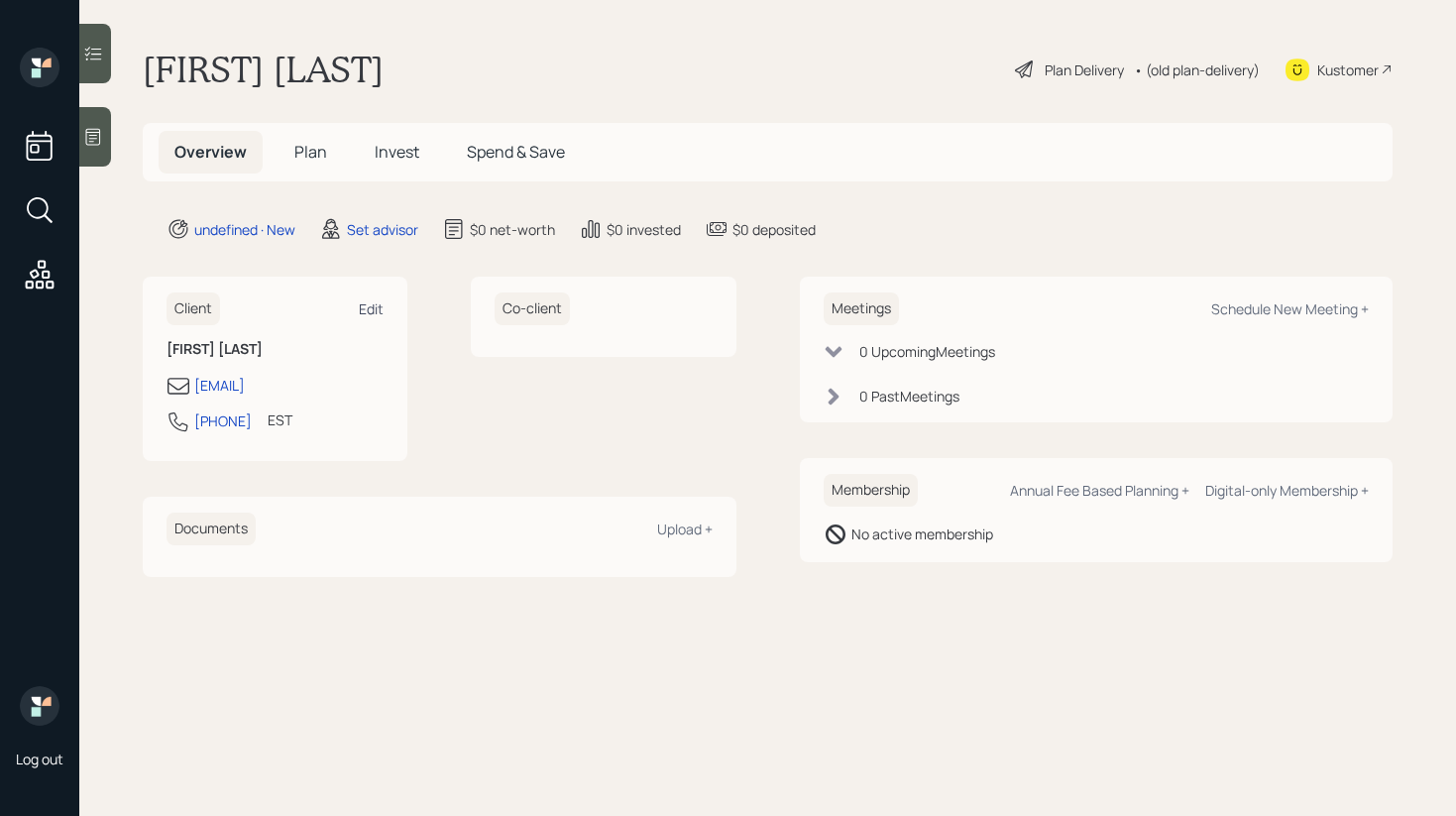 click on "Edit" at bounding box center [371, 308] 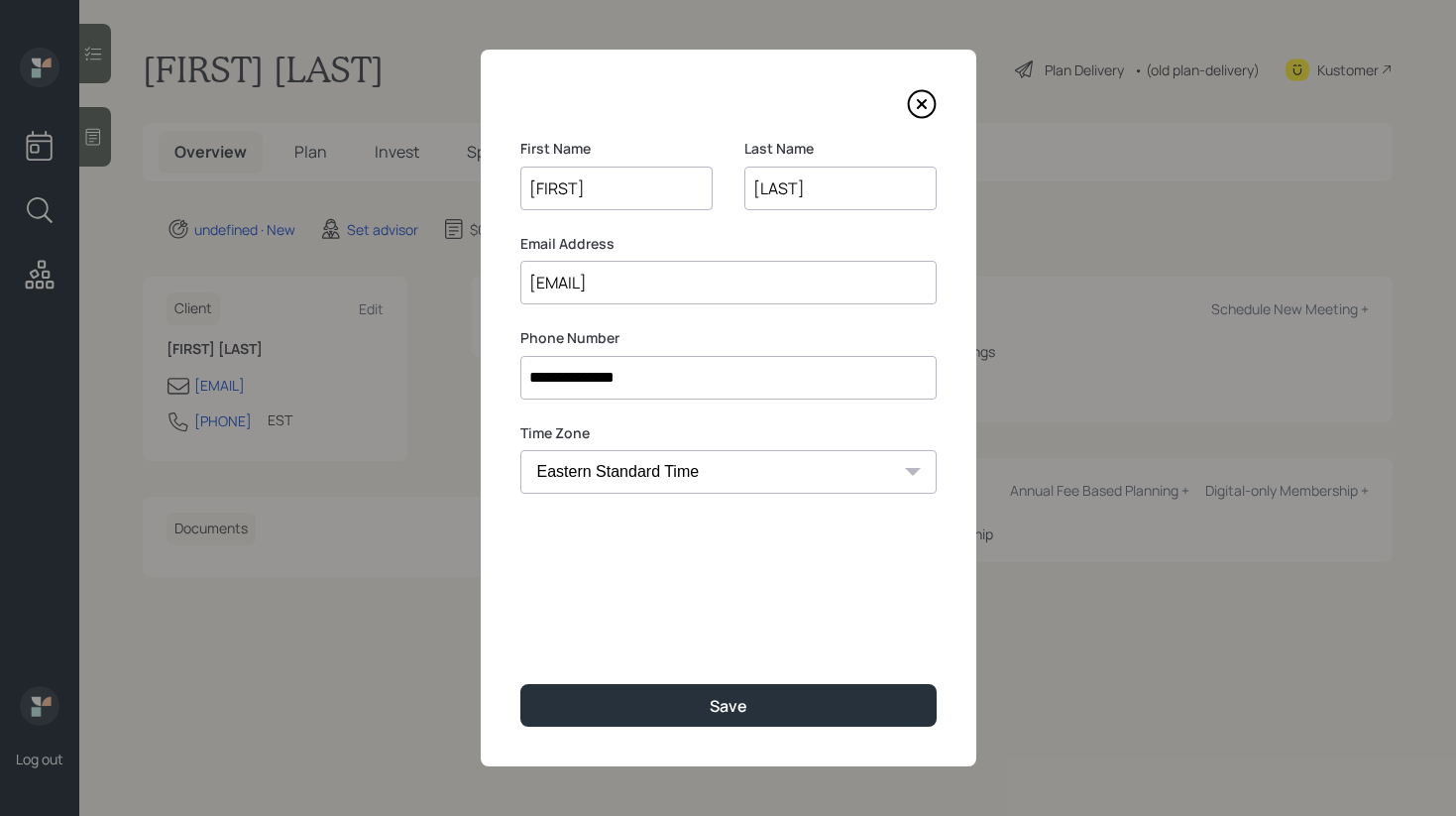 click on "First Name [FIRST] Last Name [LAST] Email Address [EMAIL] Phone Number [PHONE] Time Zone [TIMEZONE] [TIMEZONE] [TIMEZONE] [TIMEZONE] [TIMEZONE] [TIMEZONE] Save" at bounding box center (728, 408) 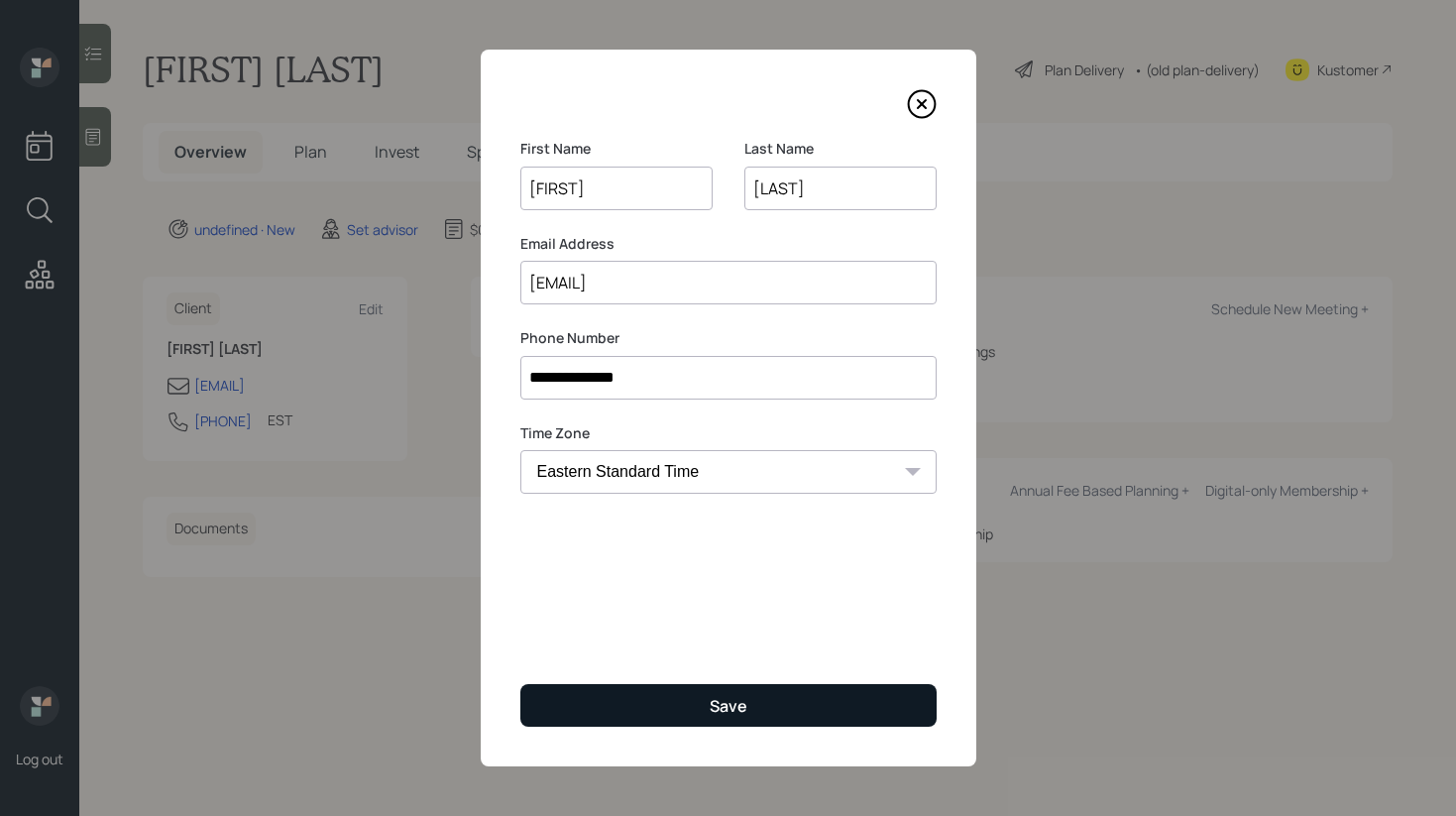 type on "[FIRST]" 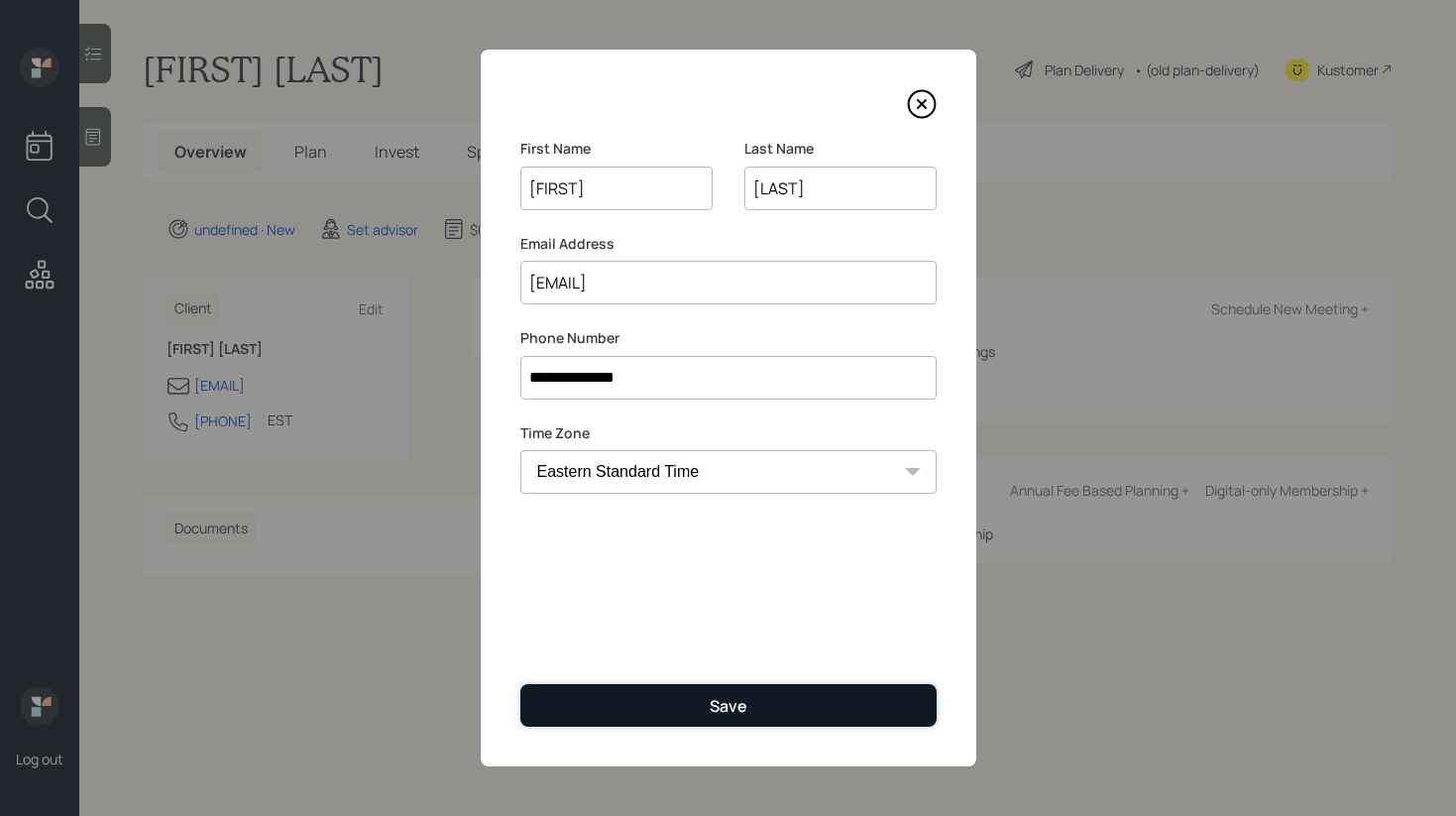 click on "Save" at bounding box center (728, 705) 